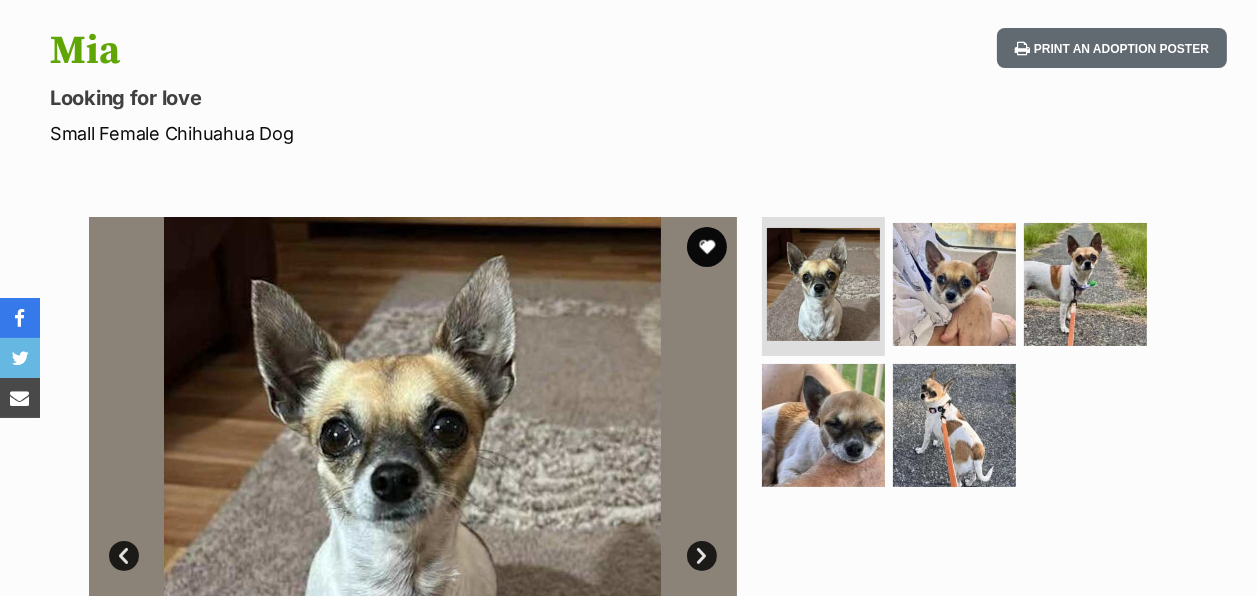 scroll, scrollTop: 214, scrollLeft: 0, axis: vertical 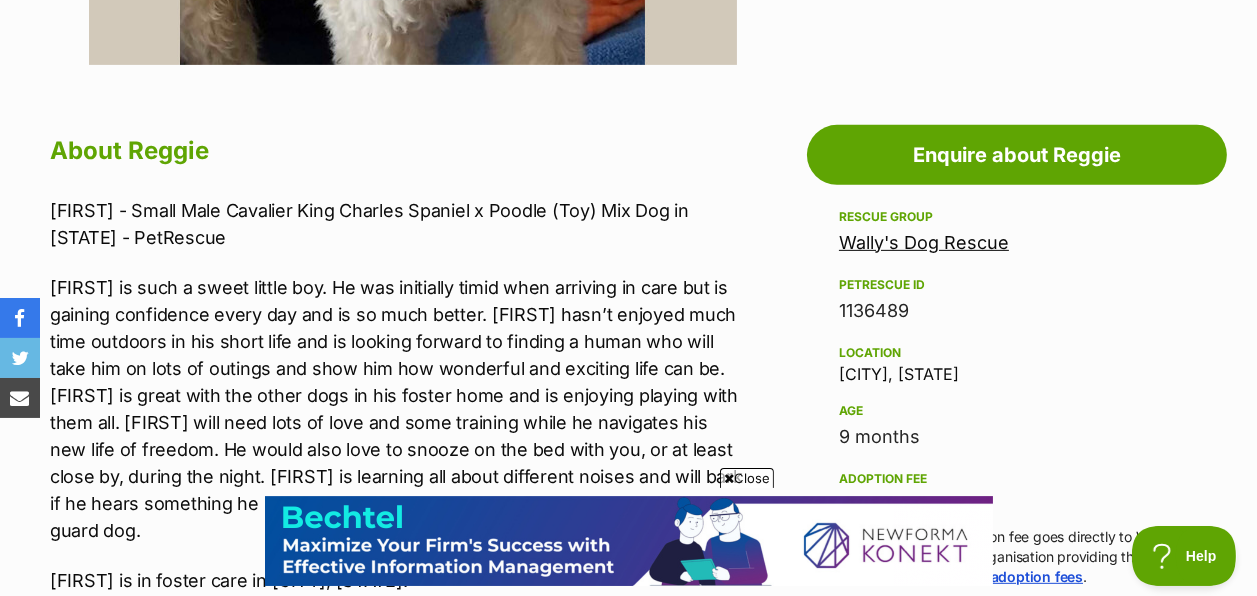 click on "Rescue group
Wally's Dog Rescue
PetRescue ID
1136489
Location
Mosman, NSW
Age
9 months
Adoption fee
$550.00
100% of the adoption fee goes directly to Wally's Dog Rescue, the organisation providing their care.
Learn more about adoption fees .
Microchip number
991003002851072
Last updated
06 Aug, 2025" at bounding box center (1017, 464) 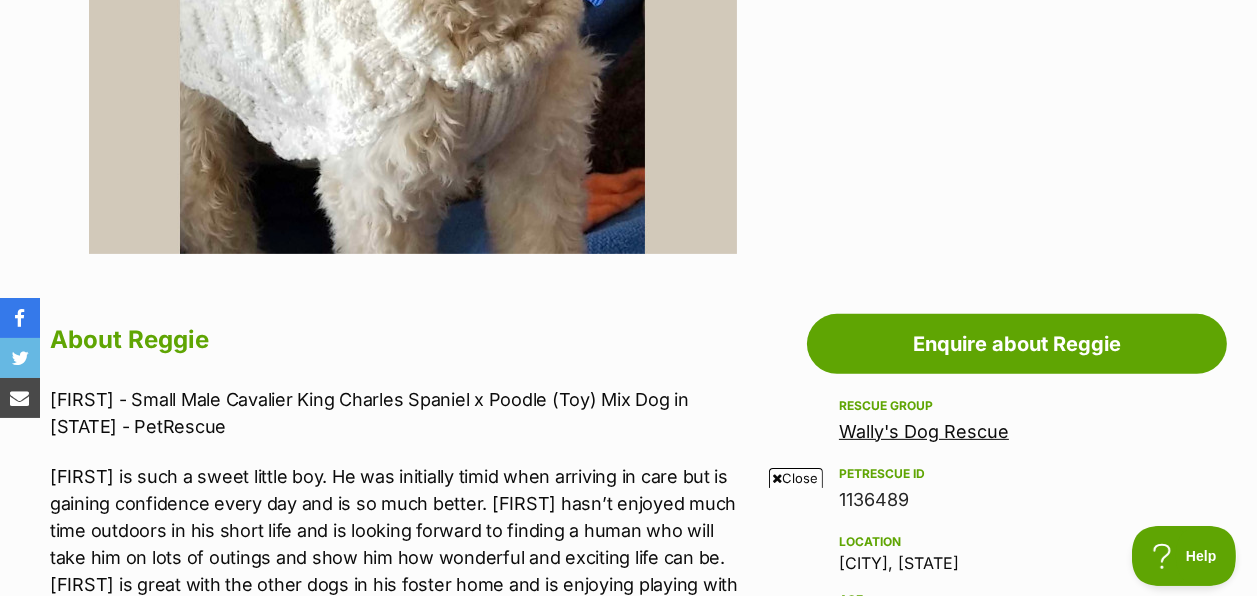 scroll, scrollTop: 799, scrollLeft: 0, axis: vertical 